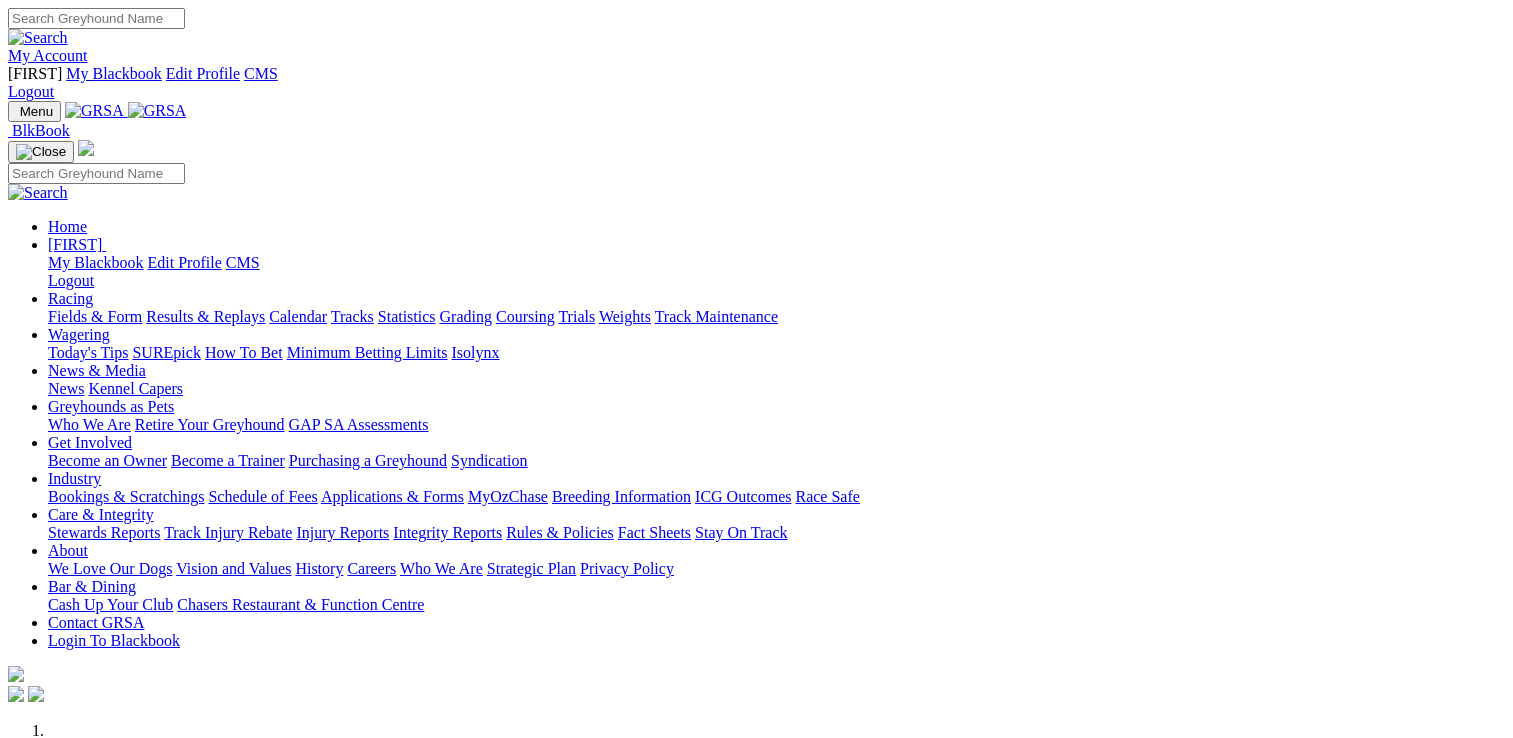 scroll, scrollTop: 0, scrollLeft: 0, axis: both 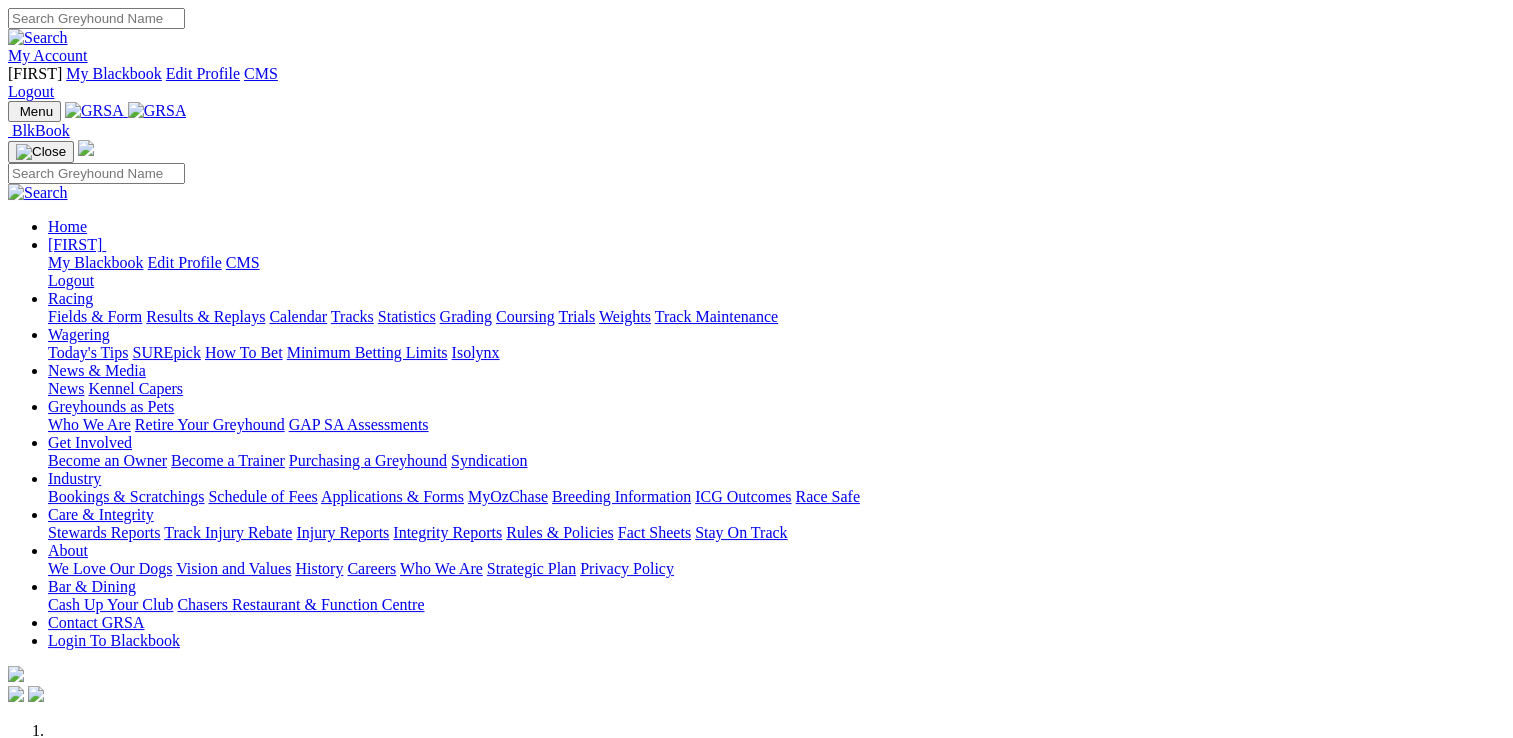 click on "Tracks" at bounding box center [352, 316] 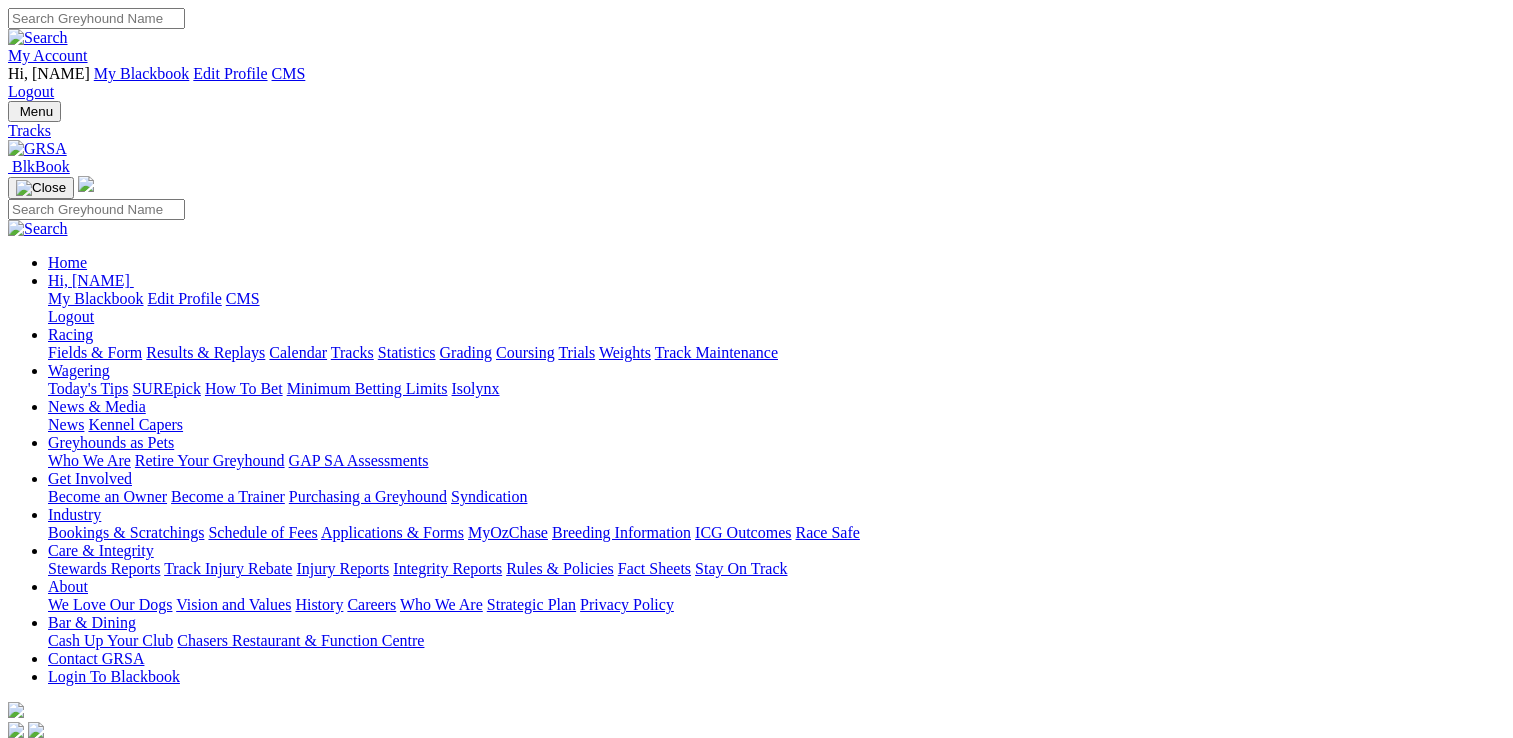 scroll, scrollTop: 0, scrollLeft: 0, axis: both 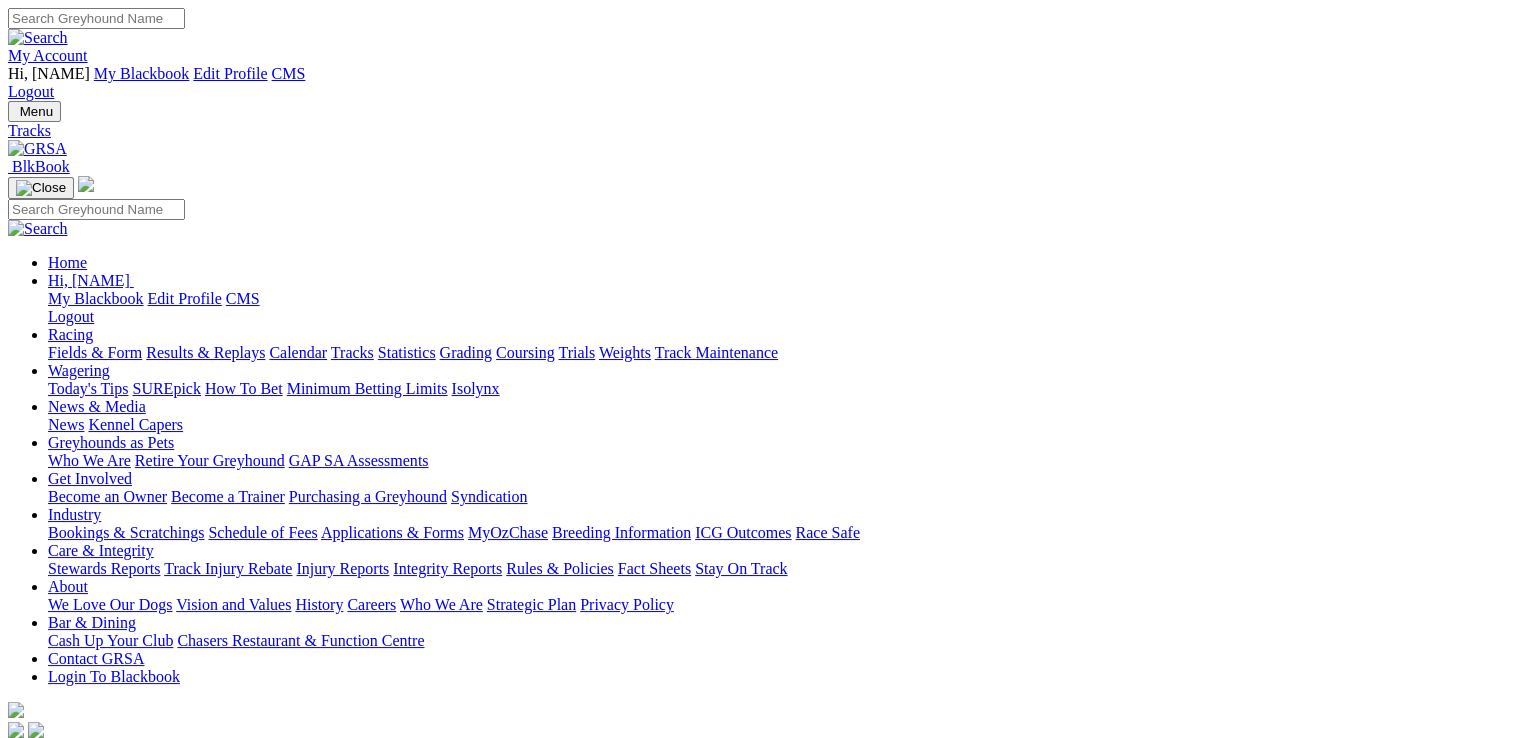 click on "Angle Park
Gawler
Mount Gambier
Murray Bridge
Virginia GOTBA Coursing" at bounding box center [95, 751] 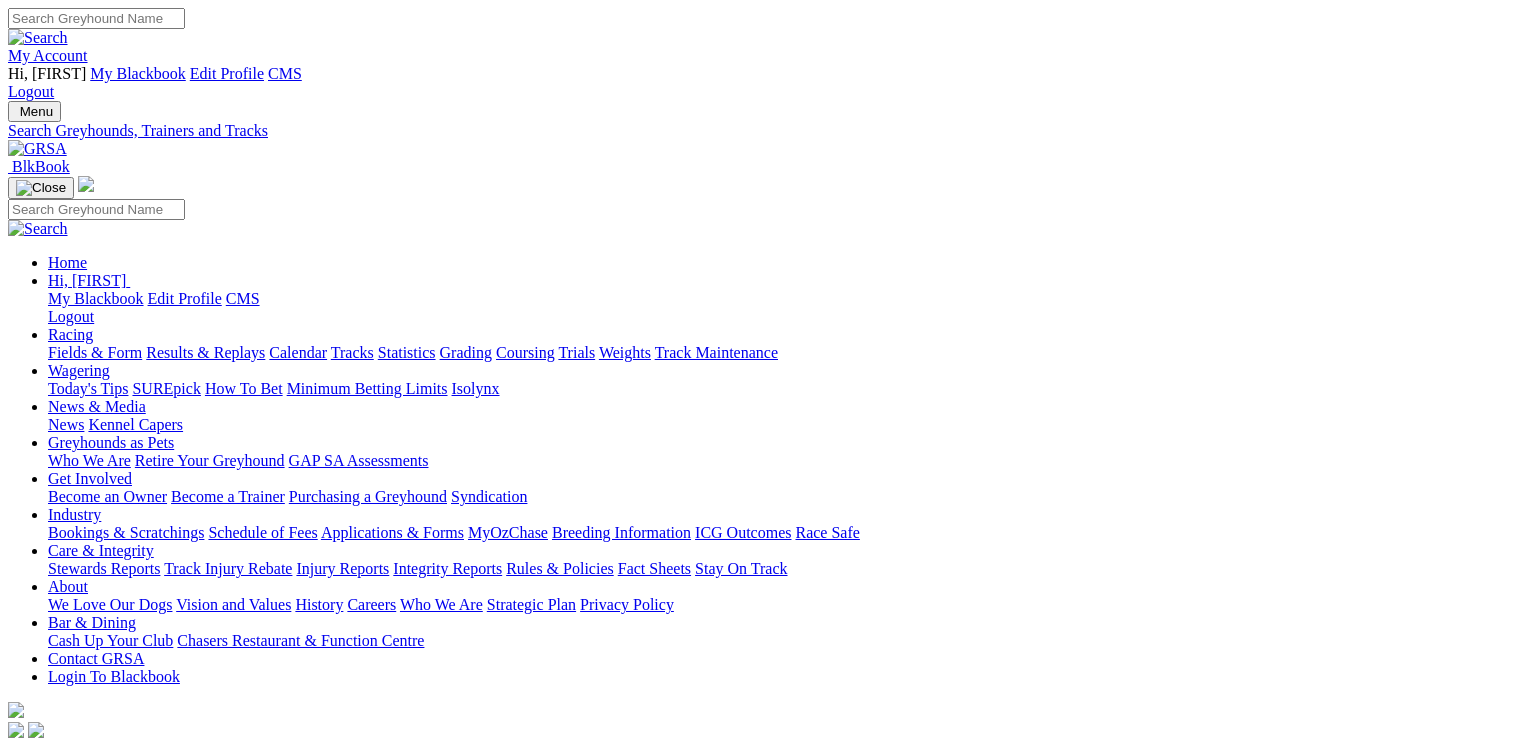 scroll, scrollTop: 0, scrollLeft: 0, axis: both 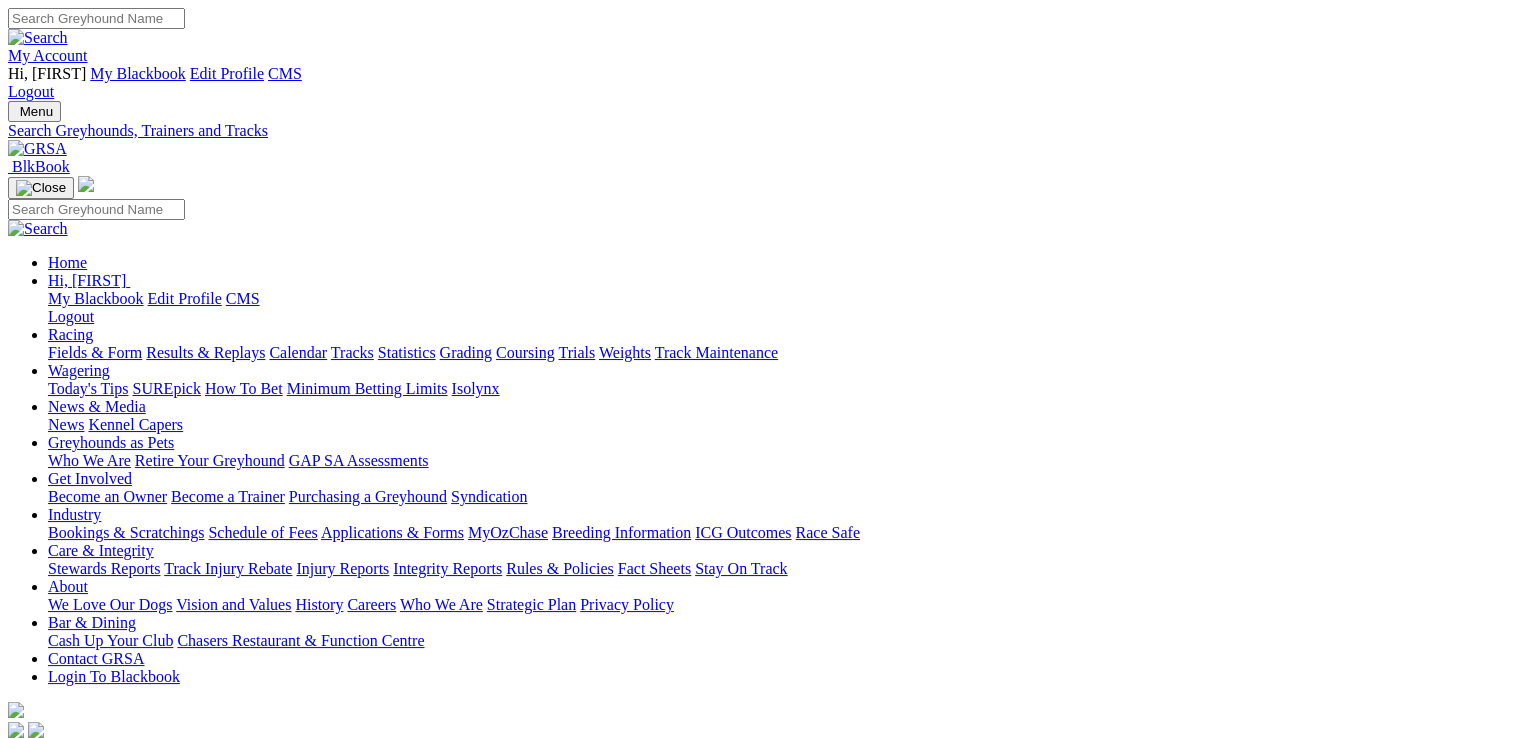 click on "Track" at bounding box center [66, 802] 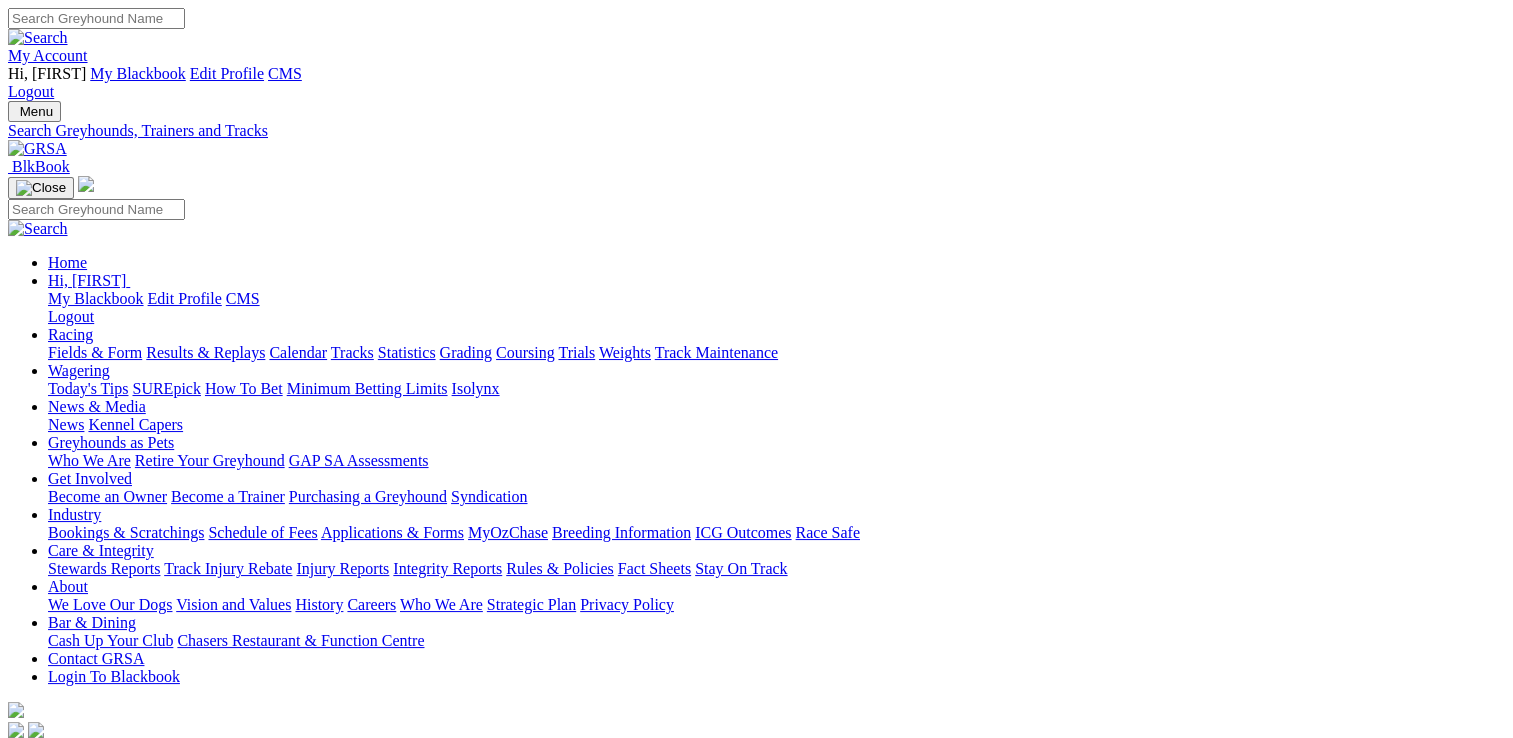 select on "murray-bridge-straight" 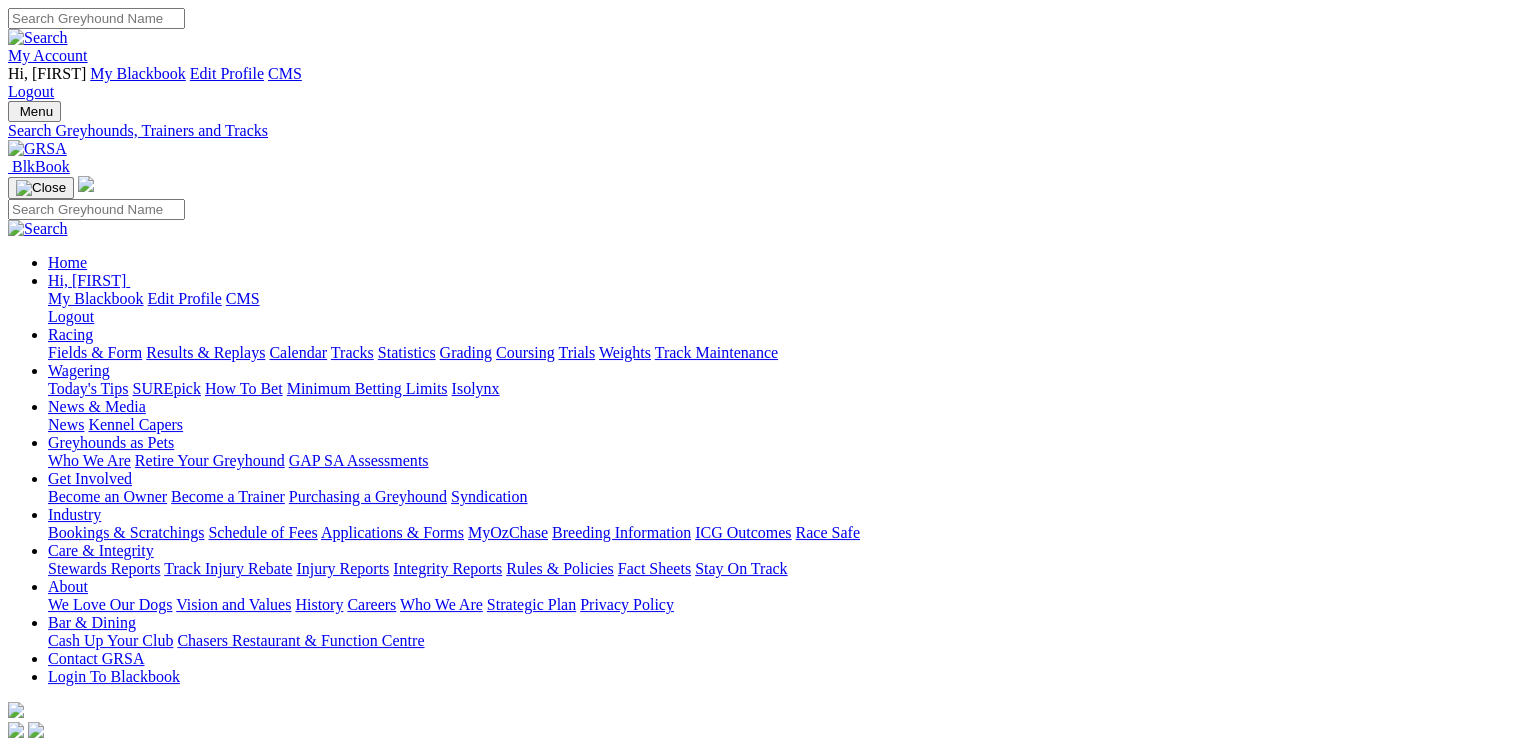 click on "-- Select track--
Albion Park
Angle Park
Ballarat
Bathurst
Bendigo
Broken Hill
Bulli
Bundaberg
Cannington
Capalaba
Casino
Cranbourne
Dapto
Darwin
Devonport
Dubbo
Gawler
Geelong
Gosford
Goulburn
Grafton
Gunnedah
Healesville
Hobart
Horsham
Ipswich
Ladbrokes Gardens
Launceston
Lismore
Maitland
Mandurah
Meadows
Mount Gambier
Murray Bridge
Murray Bridge Straight
Muswellbrook
Northam
Nowra
Potts Park
Q Straight
Q1 Lakeside
Q2 Parklands
Richmond
Richmond Straight
Rockhampton
Sale
Sandown
Shepparton
Taree
Temora
Townsville
Traralgon
Wagga
Warragul
Warrnambool
Wentworth Park" at bounding box center (86, 1143) 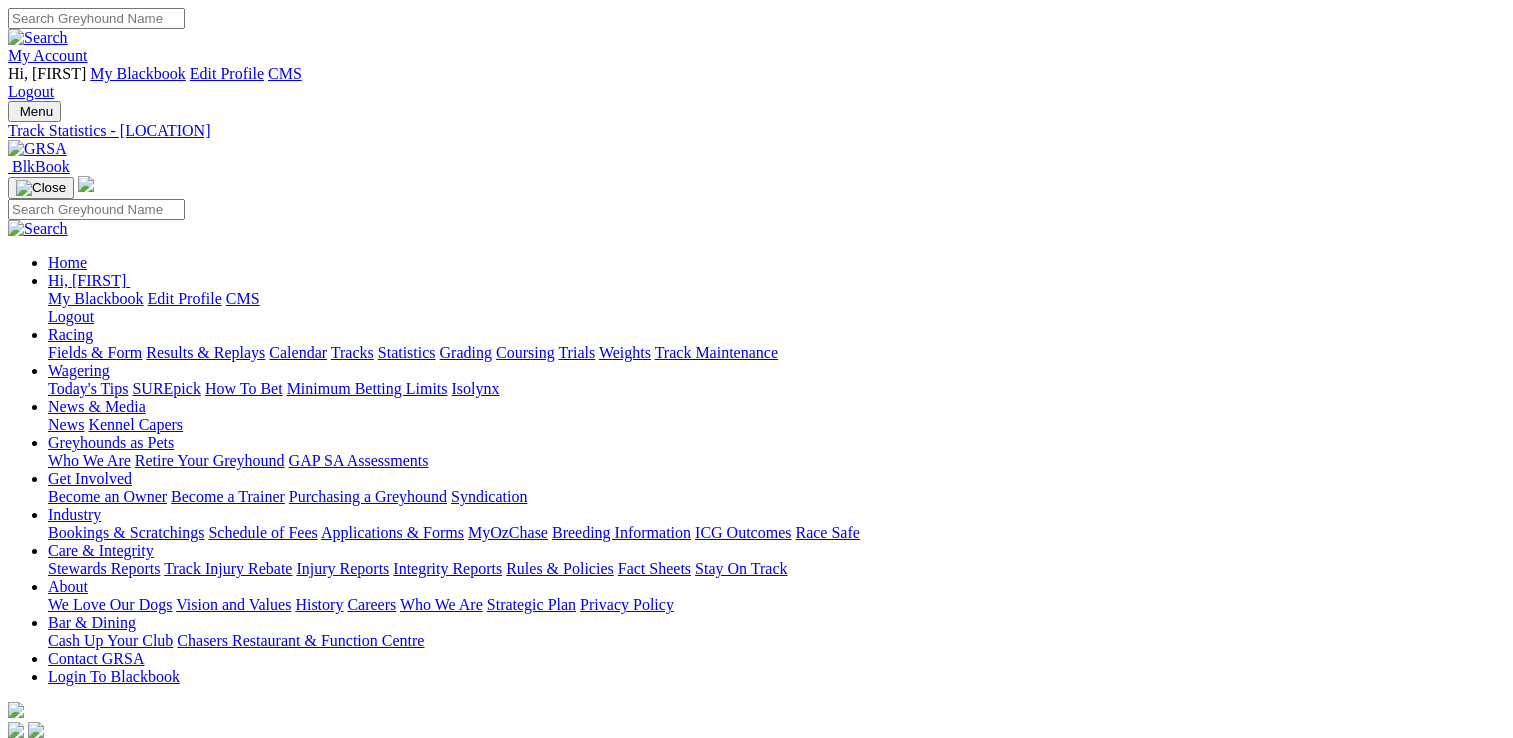scroll, scrollTop: 0, scrollLeft: 0, axis: both 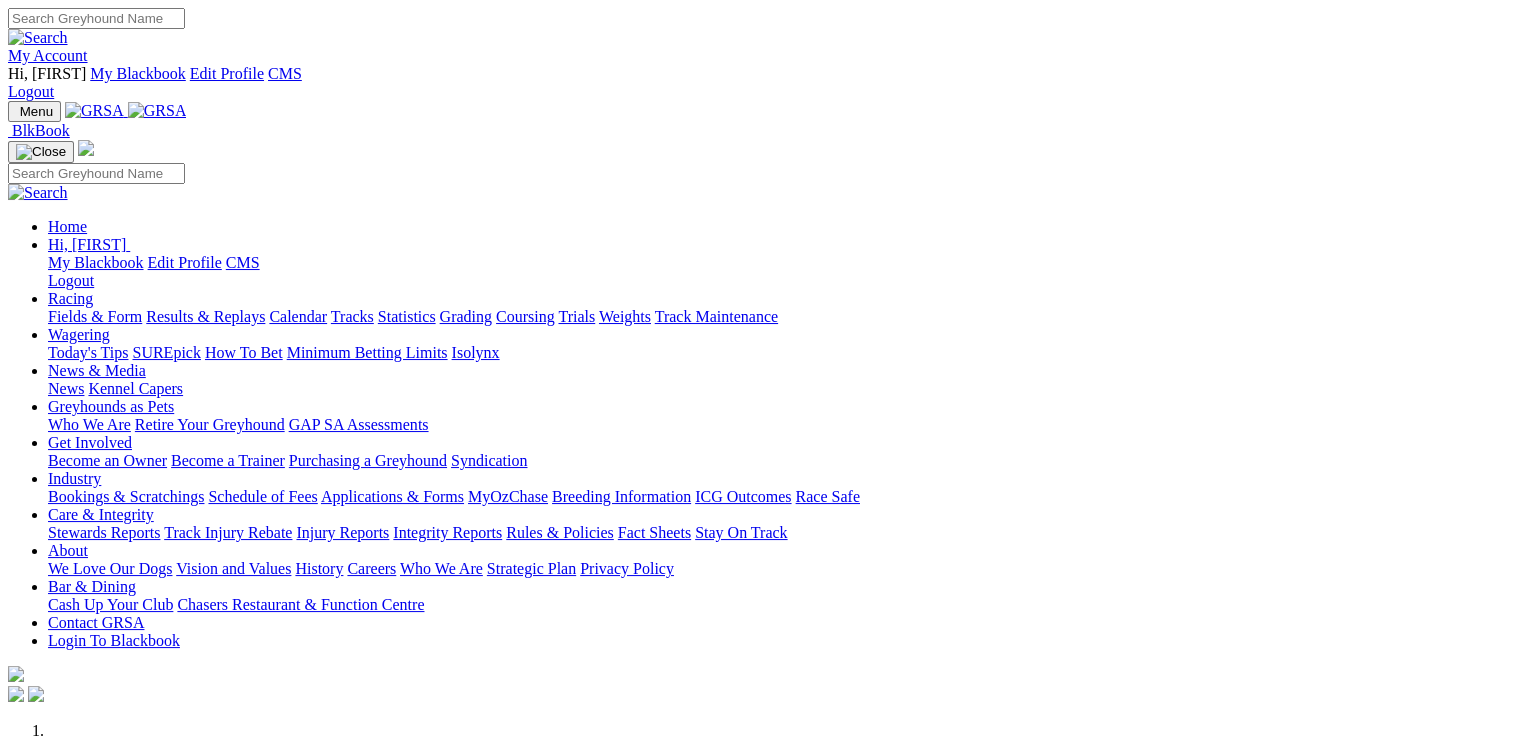 click on "Racing" at bounding box center (70, 298) 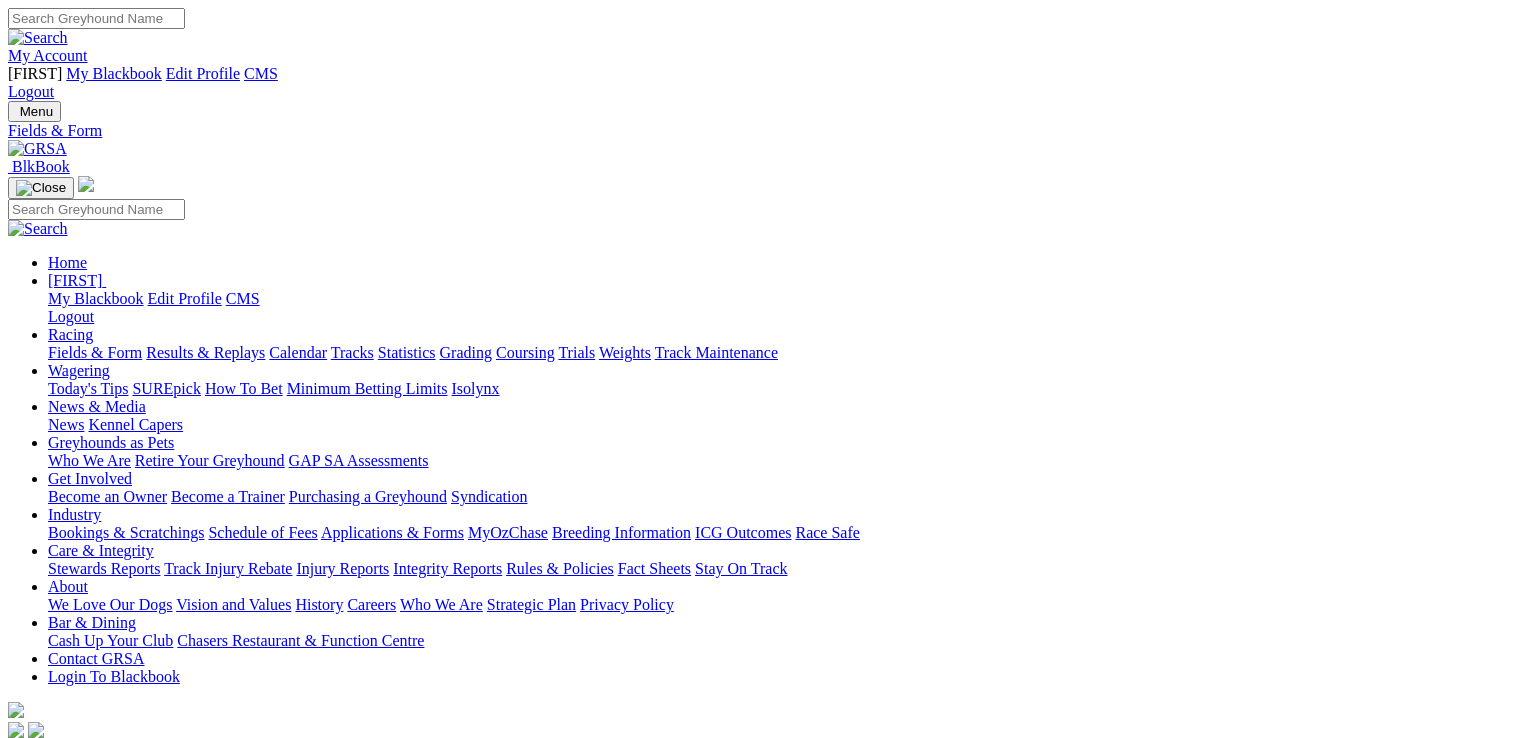 scroll, scrollTop: 0, scrollLeft: 0, axis: both 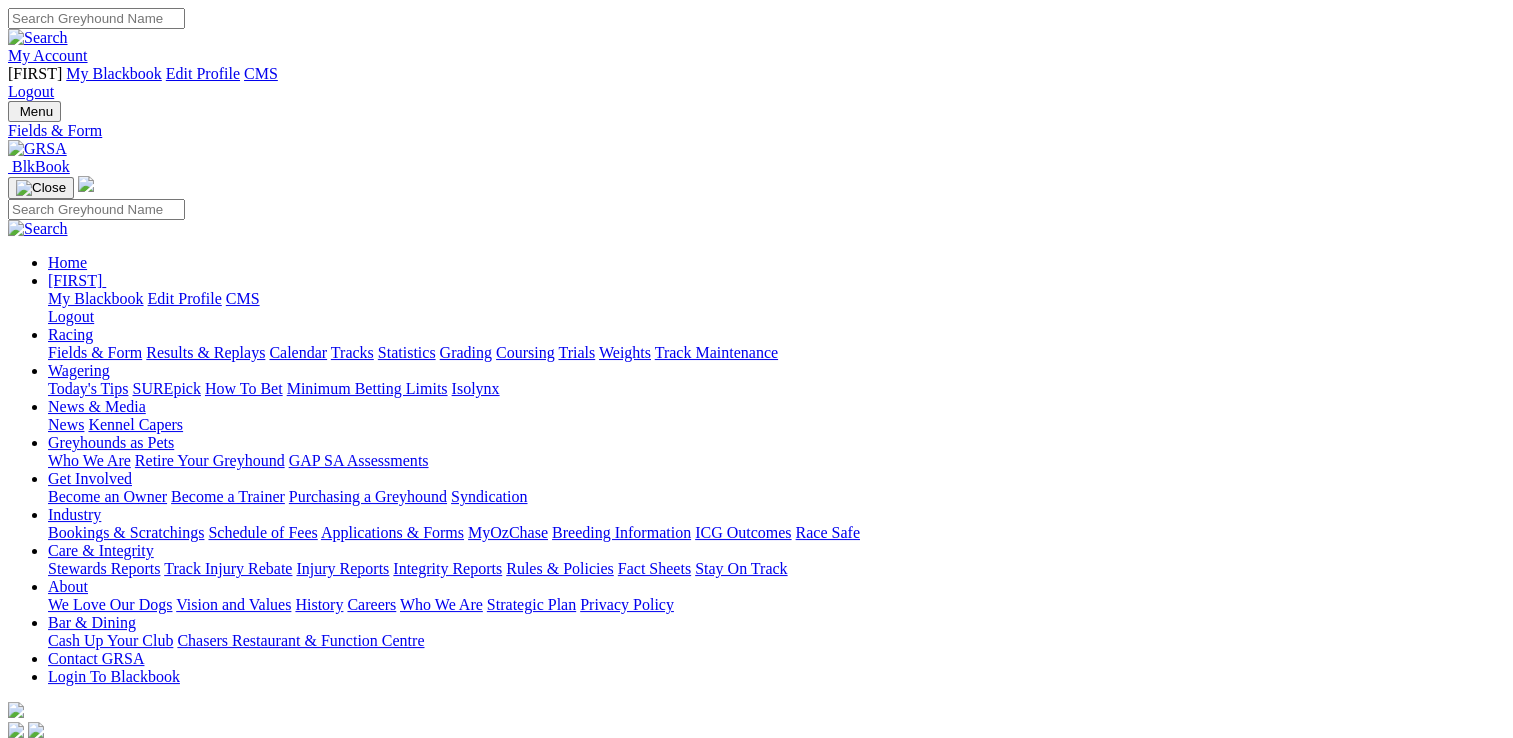 click on "South Australia
New South Wales
Northern Territory
Queensland
Tasmania
Victoria
Western Australia" at bounding box center [72, 751] 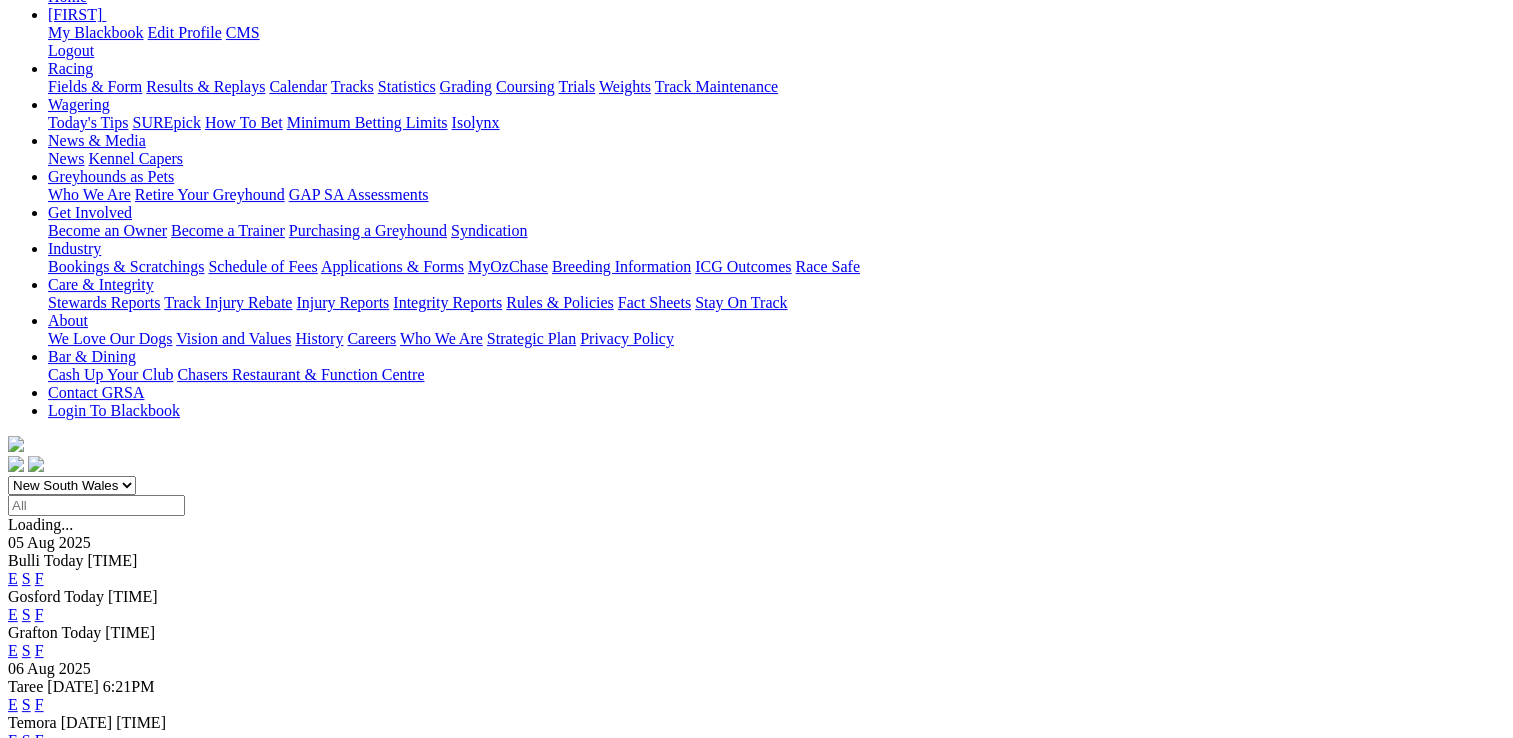 scroll, scrollTop: 200, scrollLeft: 0, axis: vertical 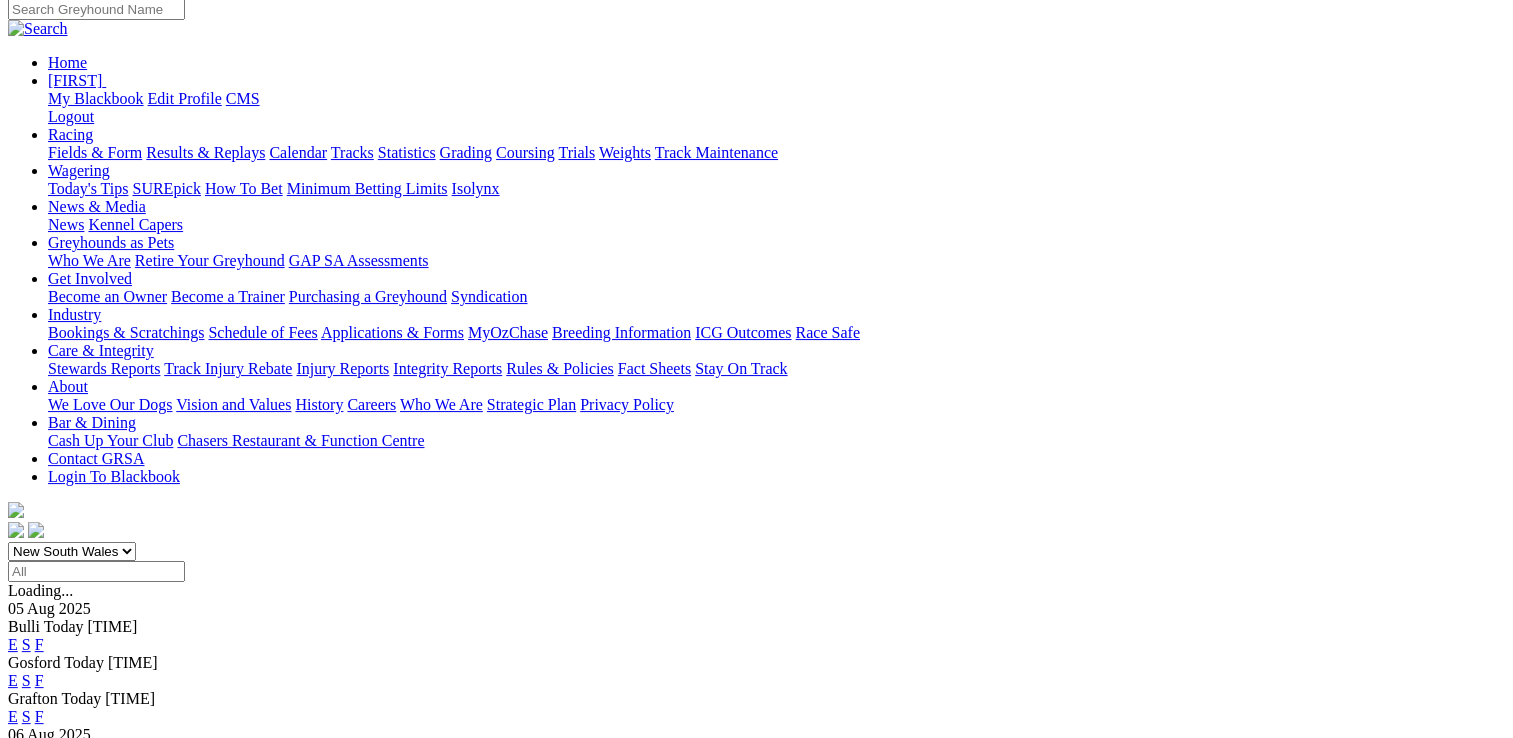 click on "South Australia
New South Wales
Northern Territory
Queensland
Tasmania
Victoria
Western Australia" at bounding box center [72, 551] 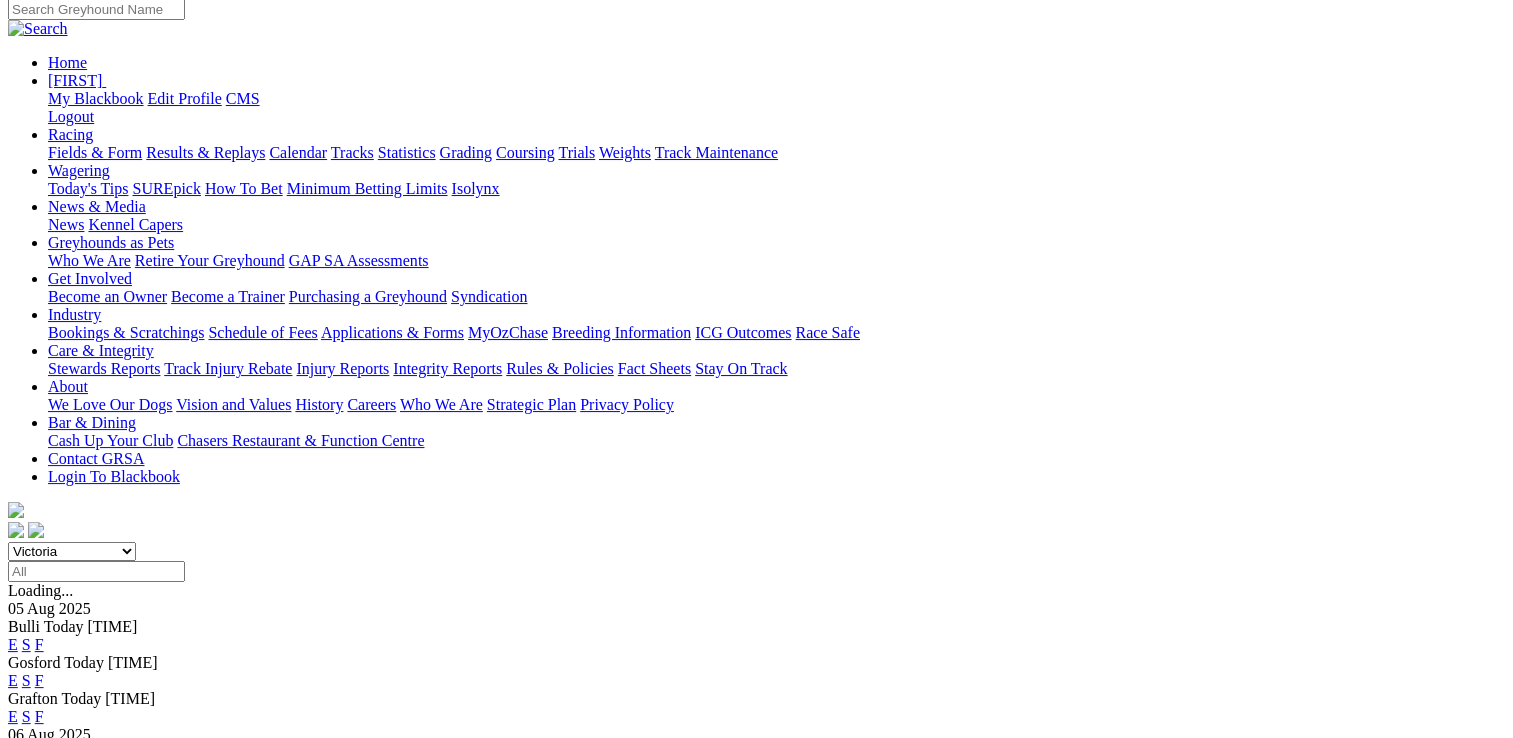 click on "South Australia
New South Wales
Northern Territory
Queensland
Tasmania
Victoria
Western Australia" at bounding box center [72, 551] 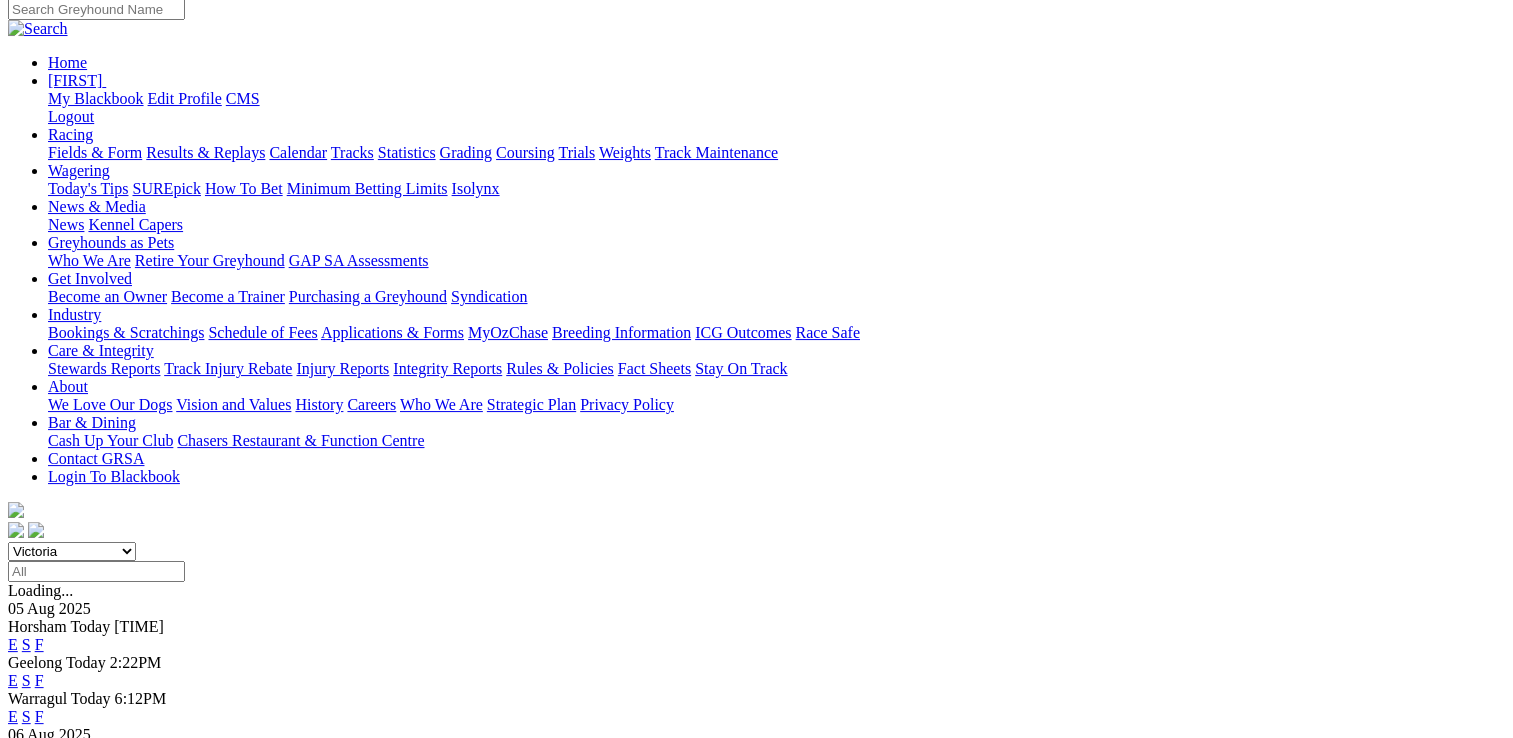 scroll, scrollTop: 0, scrollLeft: 0, axis: both 